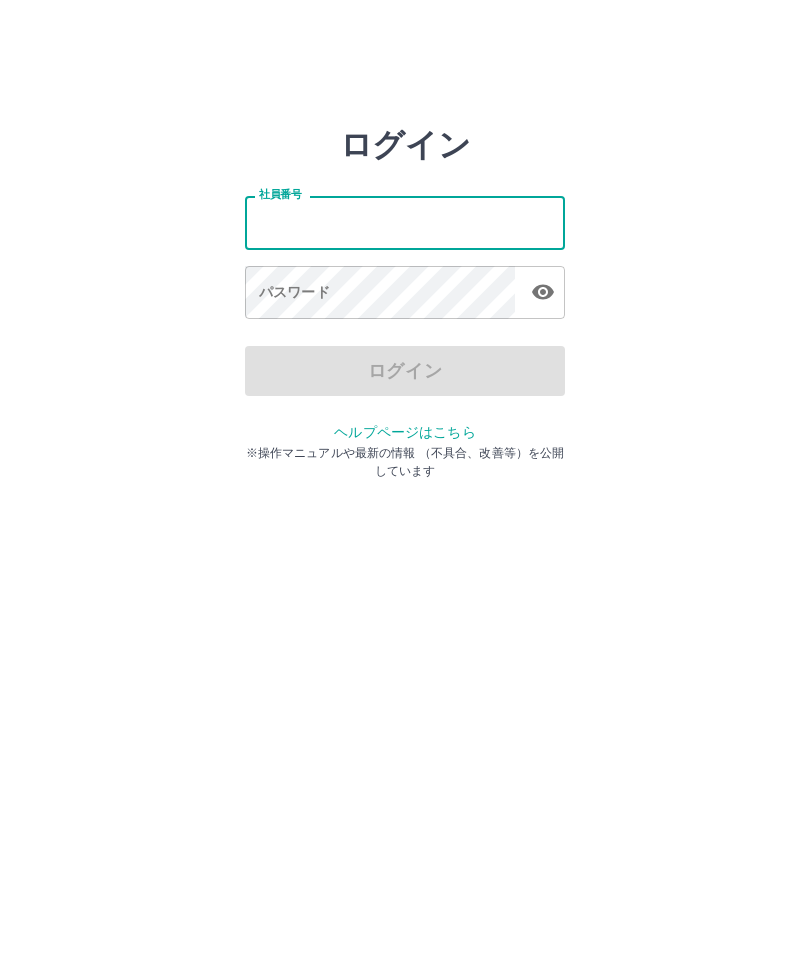 scroll, scrollTop: 0, scrollLeft: 0, axis: both 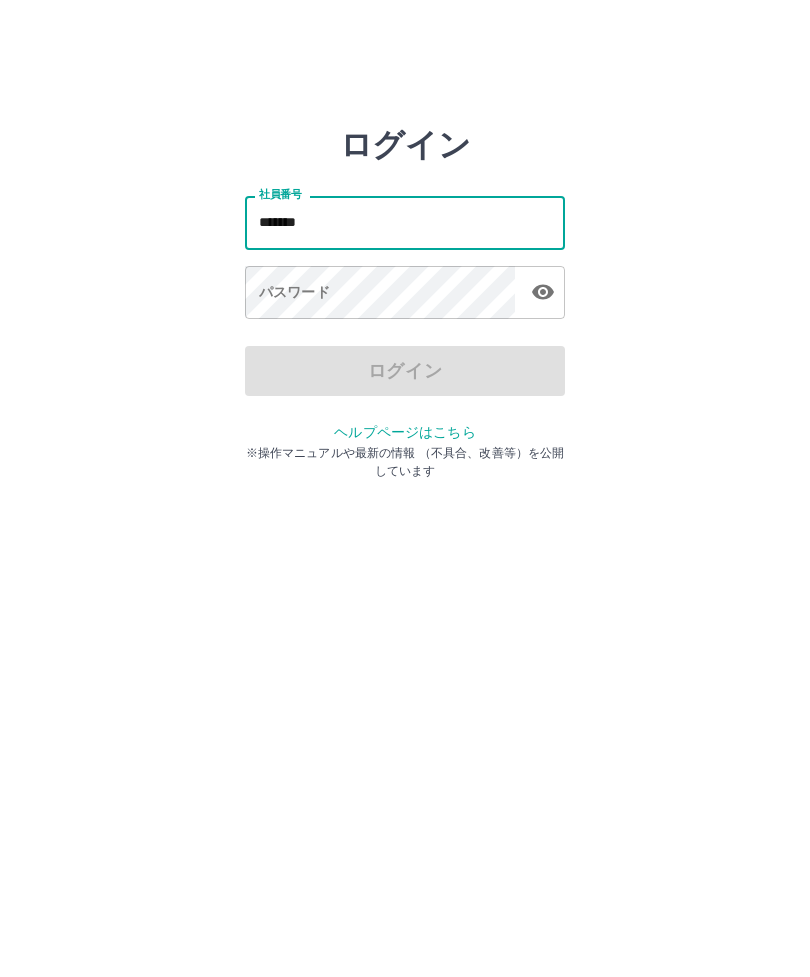 type on "*******" 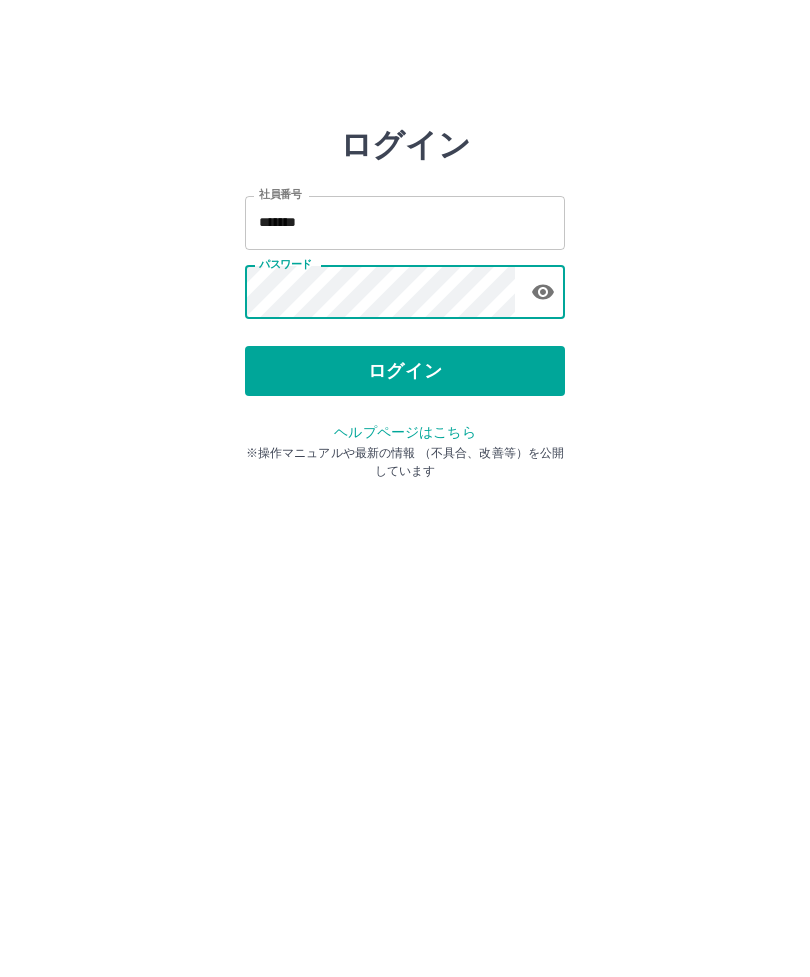 click on "ログイン" at bounding box center [405, 371] 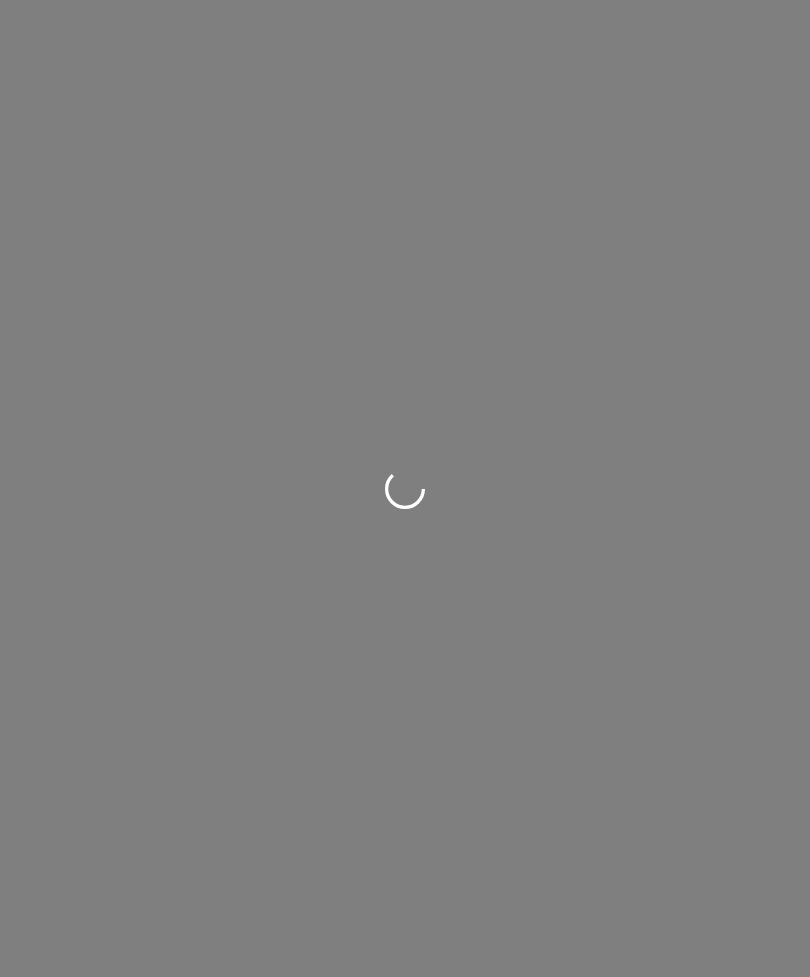 scroll, scrollTop: 0, scrollLeft: 0, axis: both 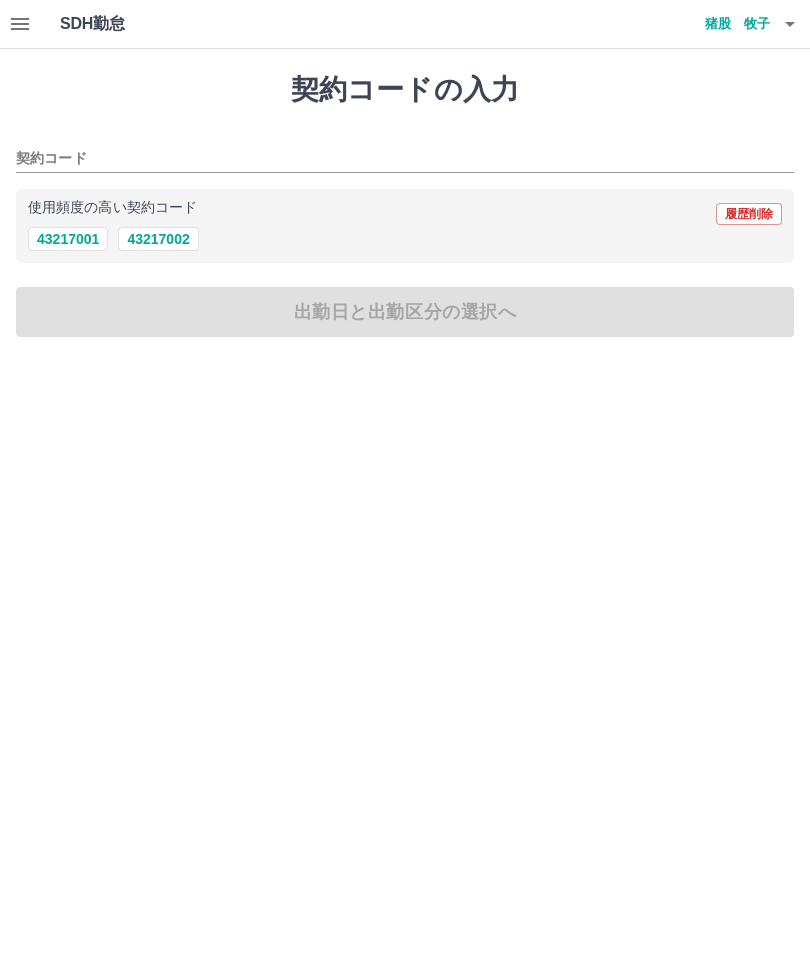 click on "使用頻度の高い契約コード 履歴削除" at bounding box center [405, 214] 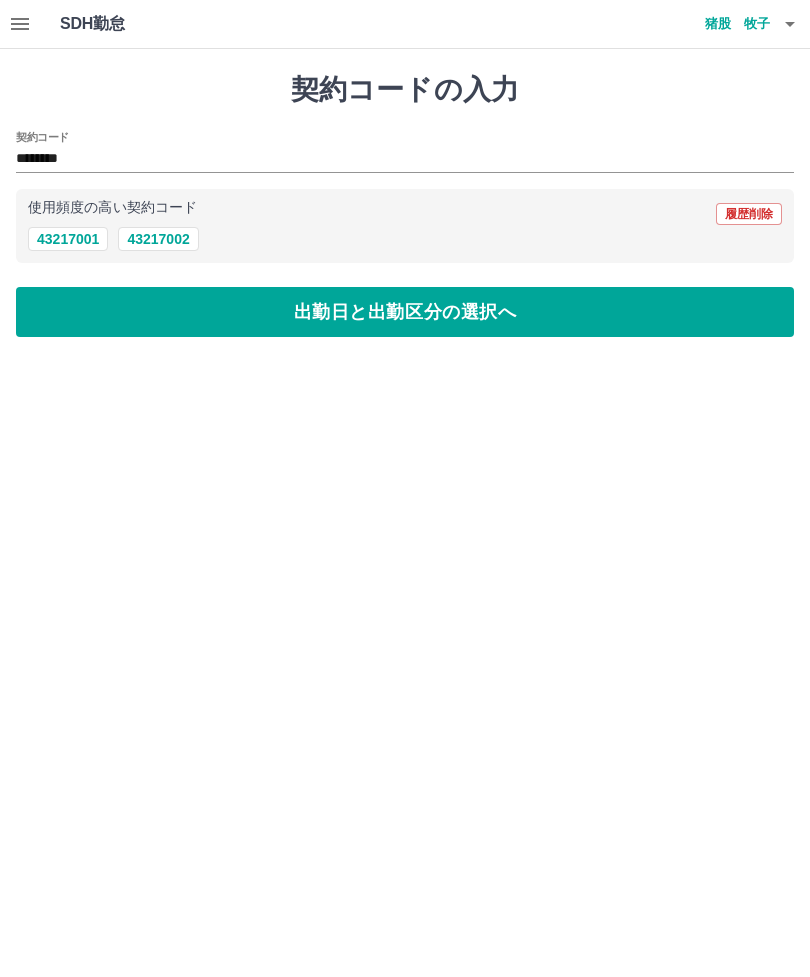 type on "********" 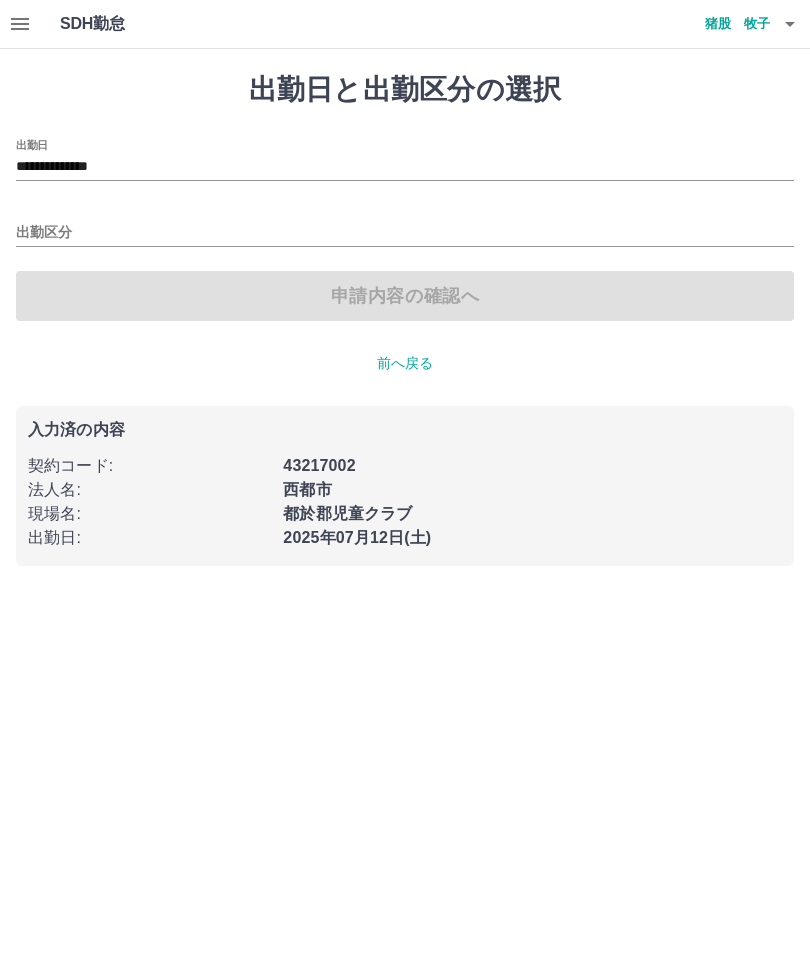 click on "出勤区分" at bounding box center (405, 233) 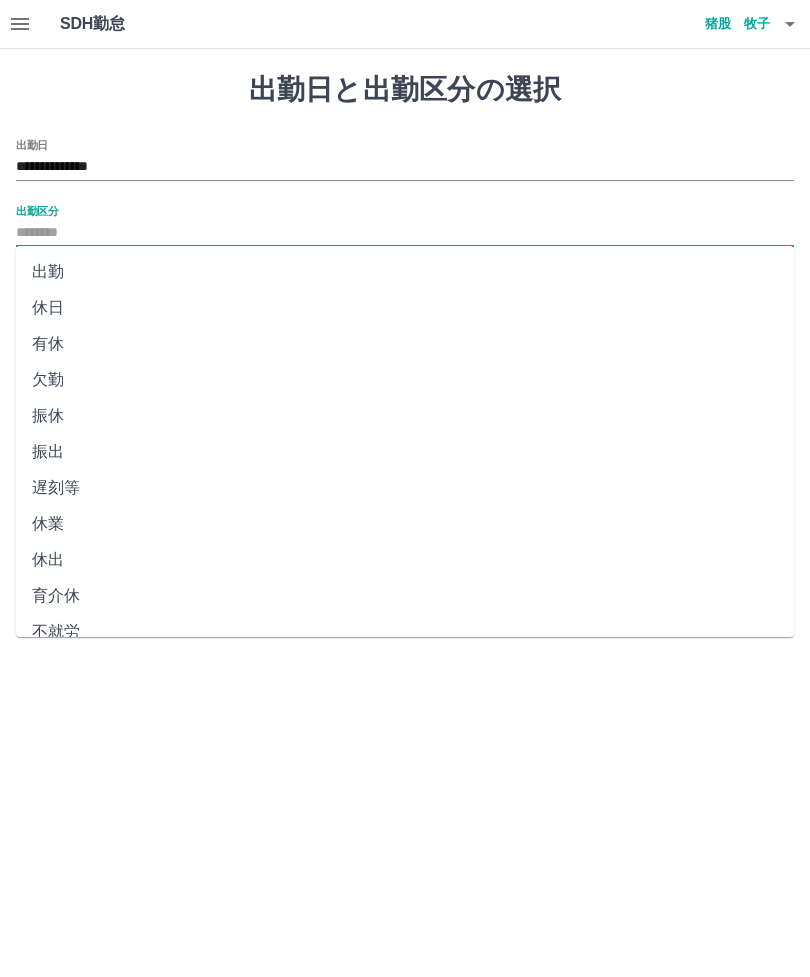 click on "出勤" at bounding box center [405, 272] 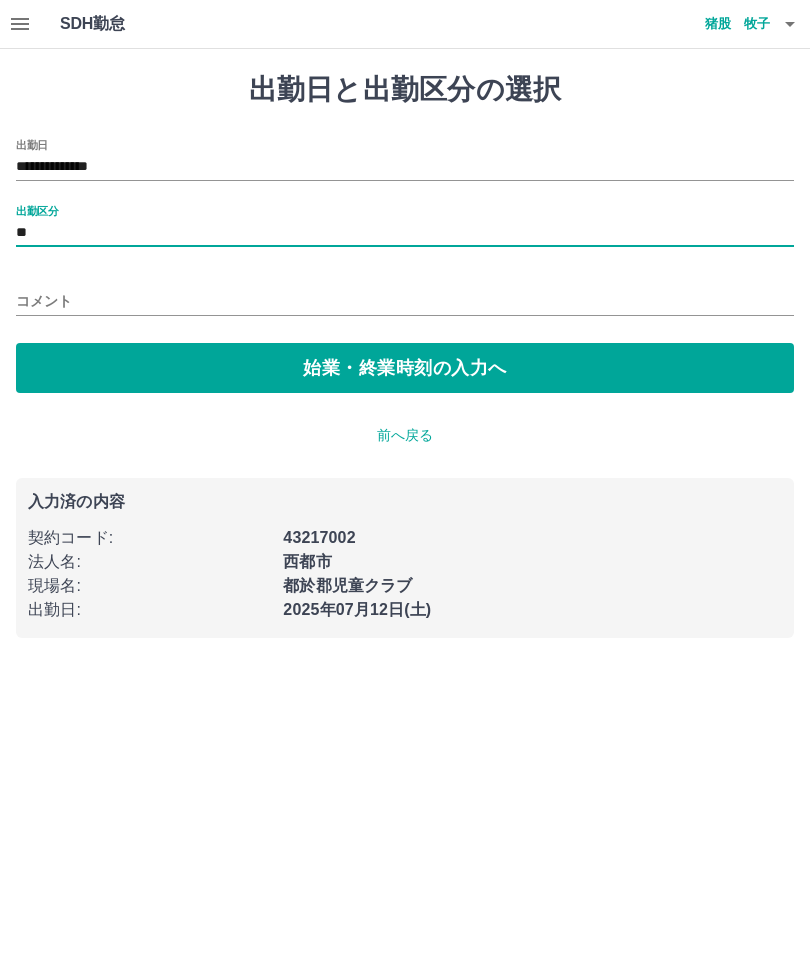 click on "**" at bounding box center [405, 233] 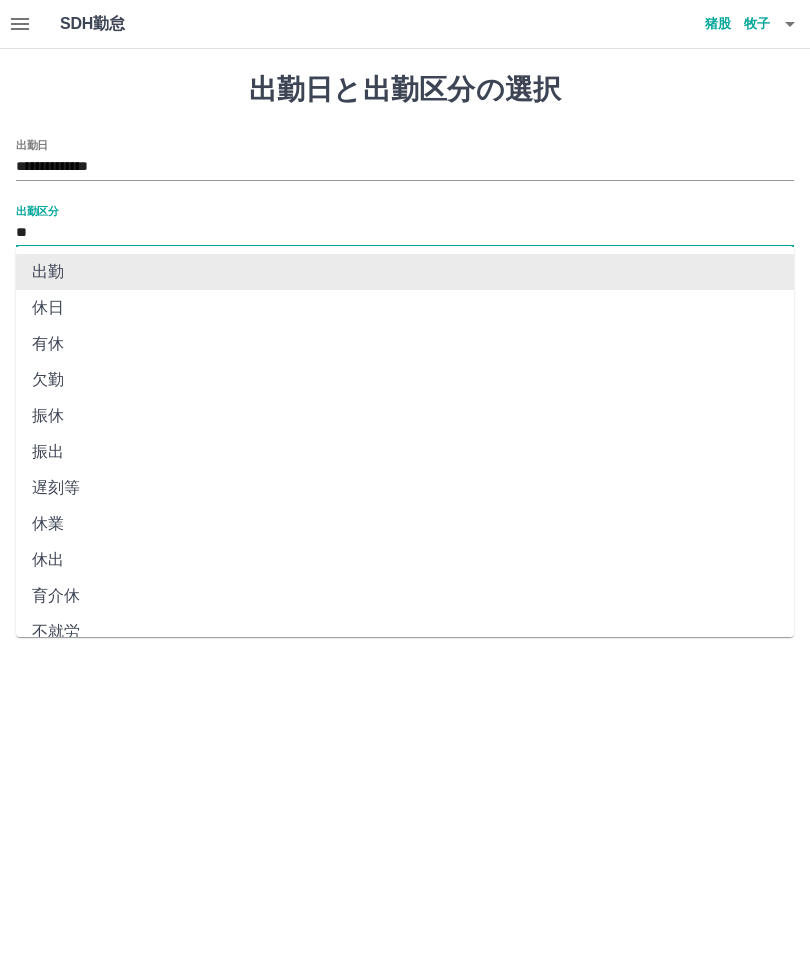 click on "出勤区分" at bounding box center (37, 210) 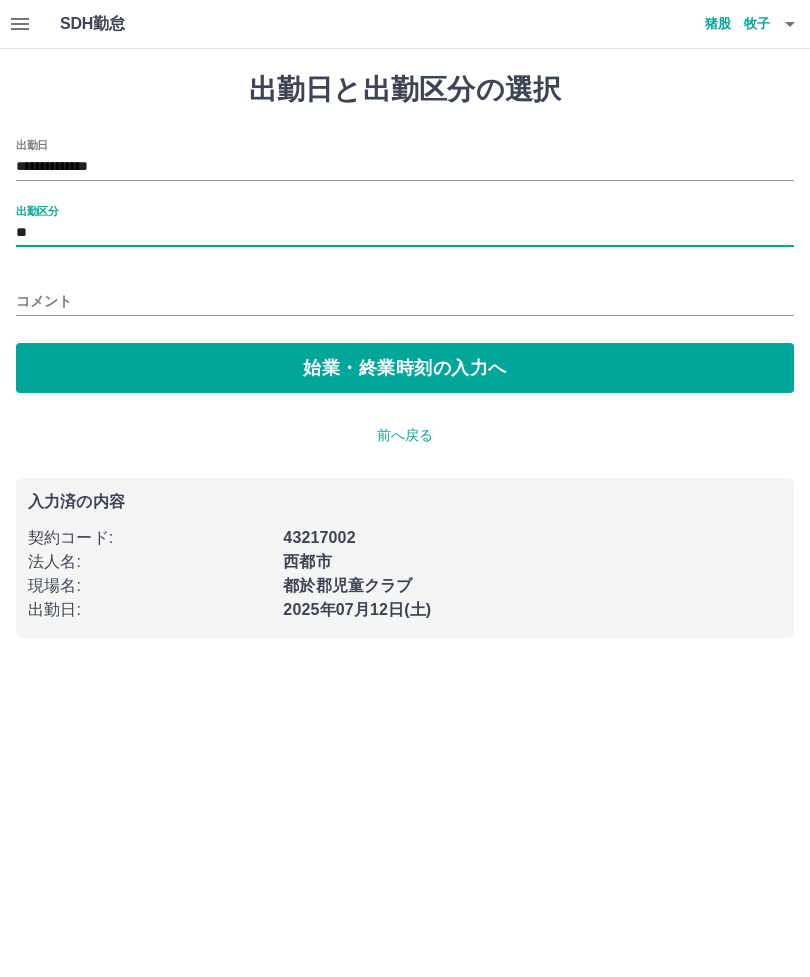 click on "**" at bounding box center (405, 233) 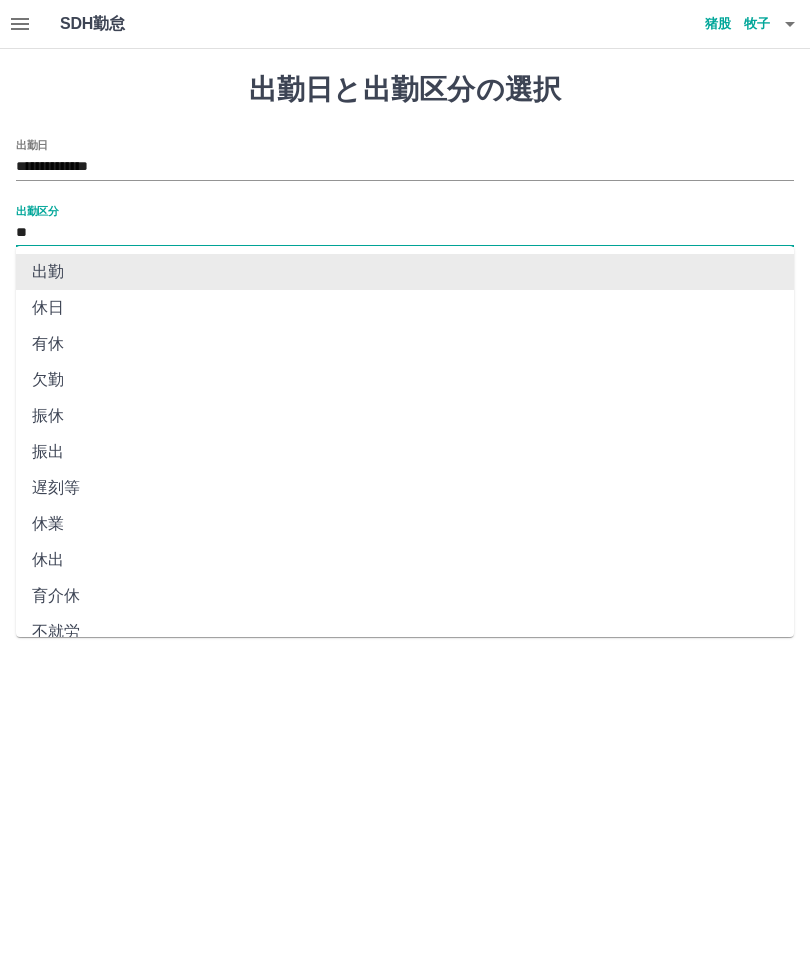 click on "**" at bounding box center [405, 233] 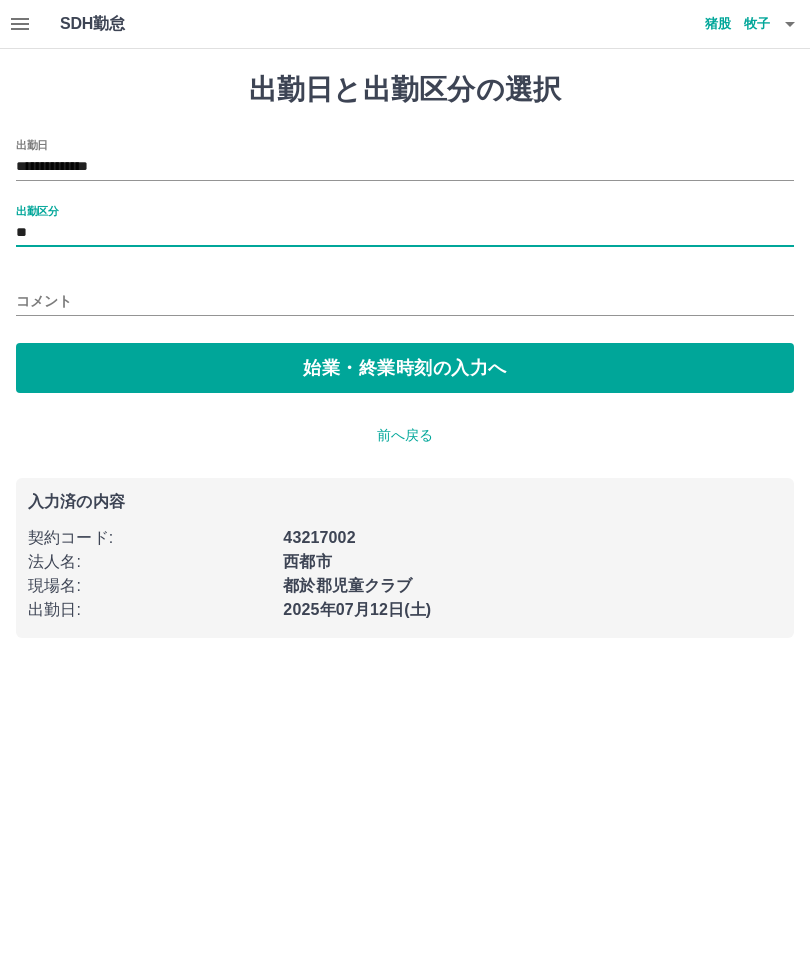 click on "始業・終業時刻の入力へ" at bounding box center [405, 368] 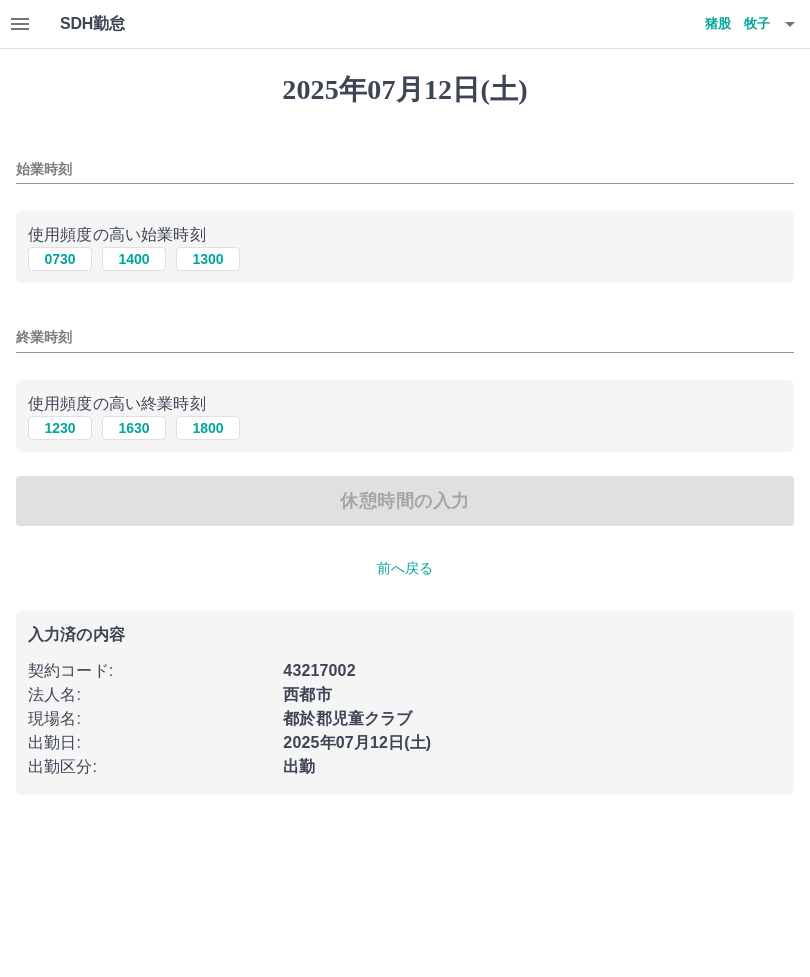 click on "始業時刻" at bounding box center [405, 169] 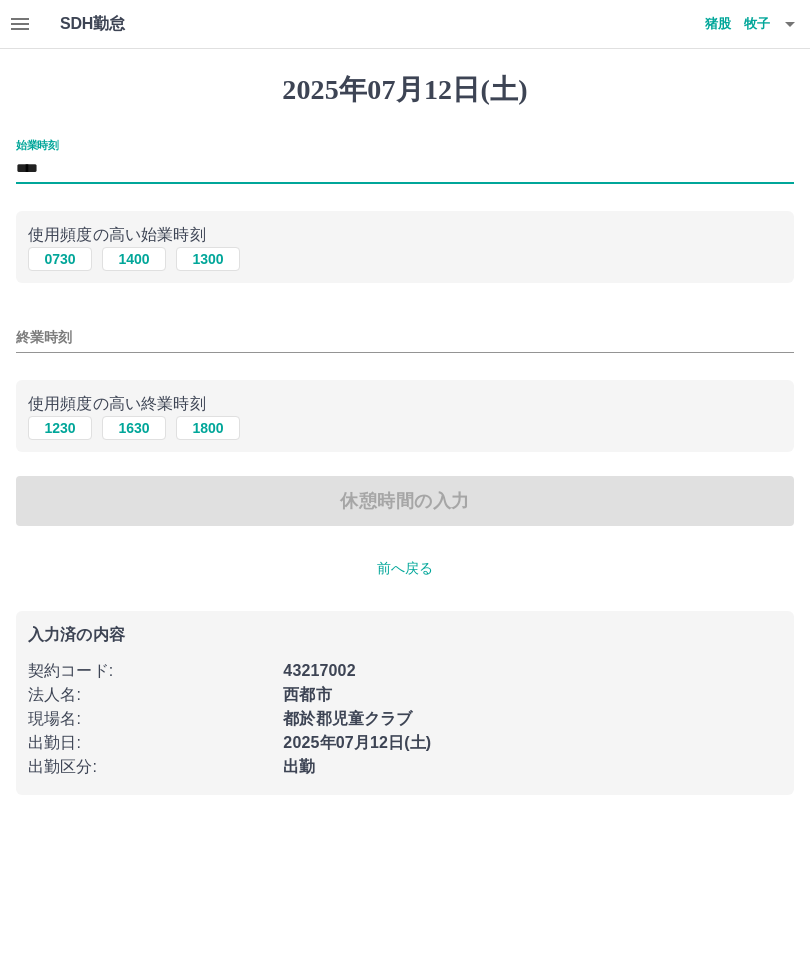 type on "****" 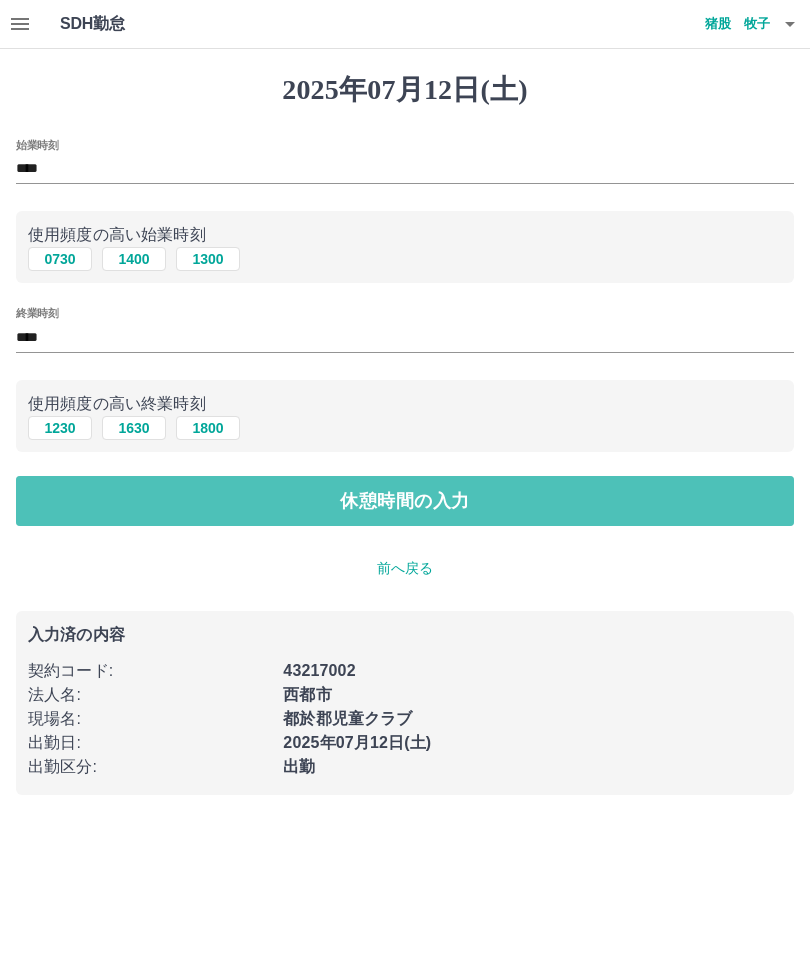 click on "休憩時間の入力" at bounding box center (405, 501) 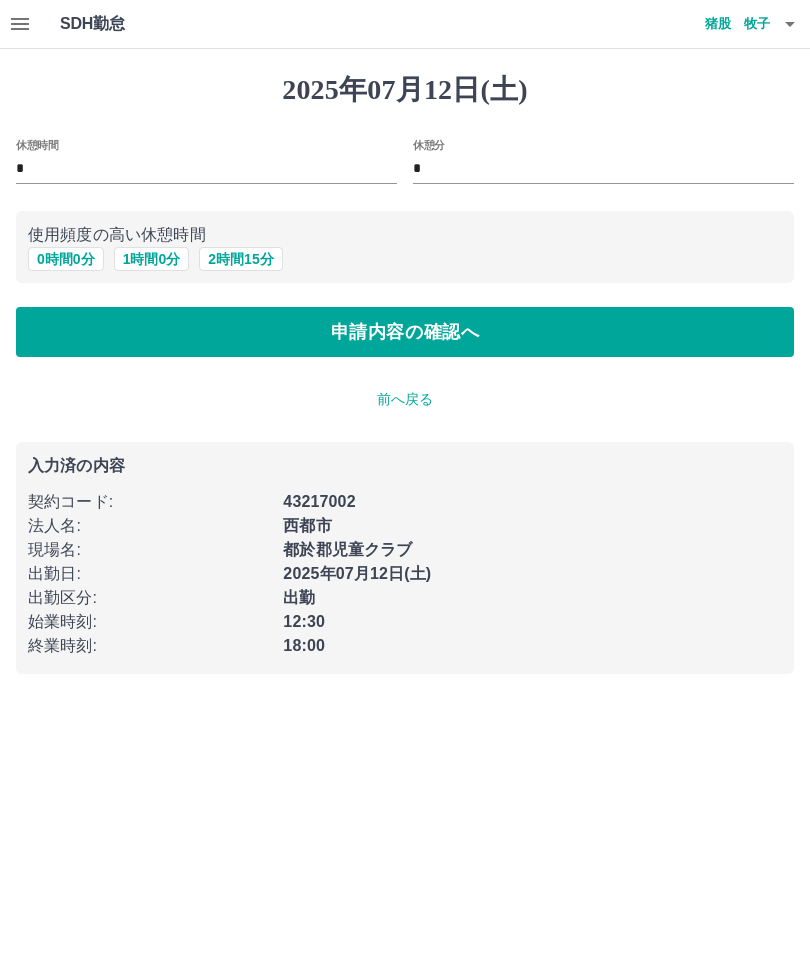 click on "0 時間 0 分" at bounding box center (66, 259) 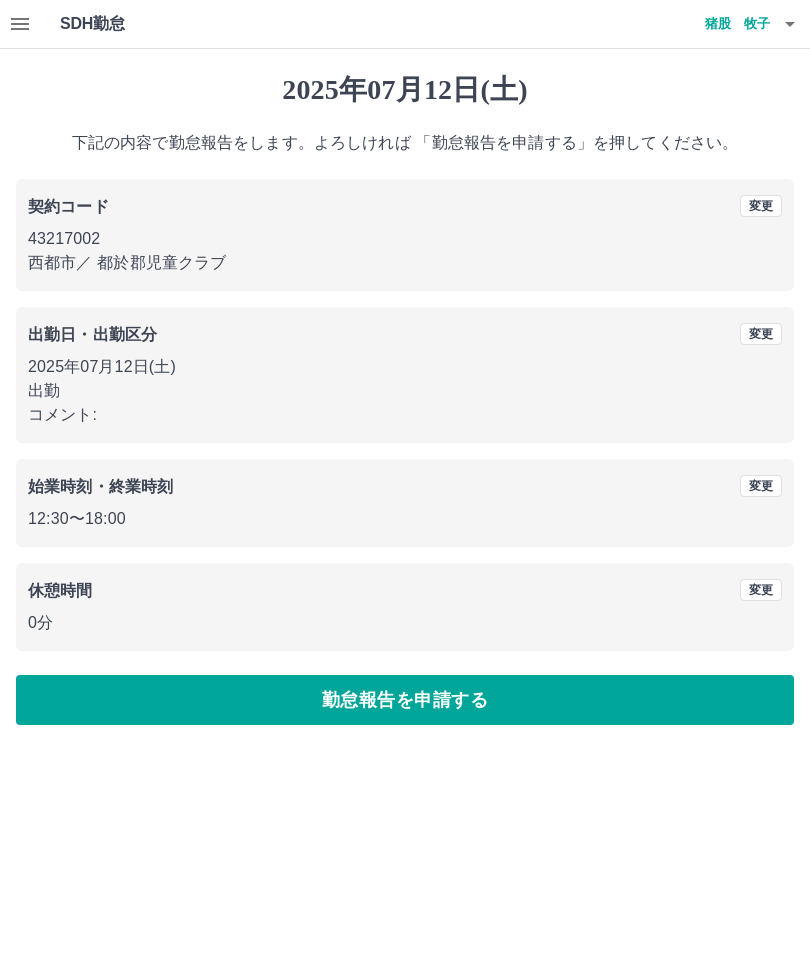 click on "変更" at bounding box center (761, 334) 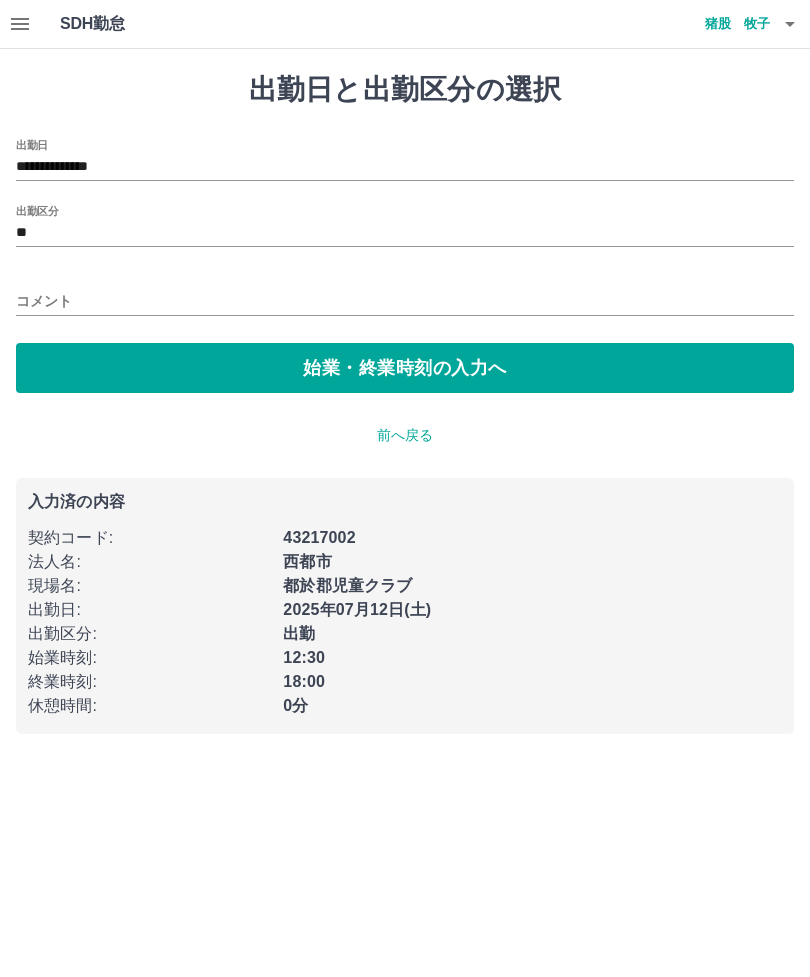 click on "コメント" at bounding box center [405, 301] 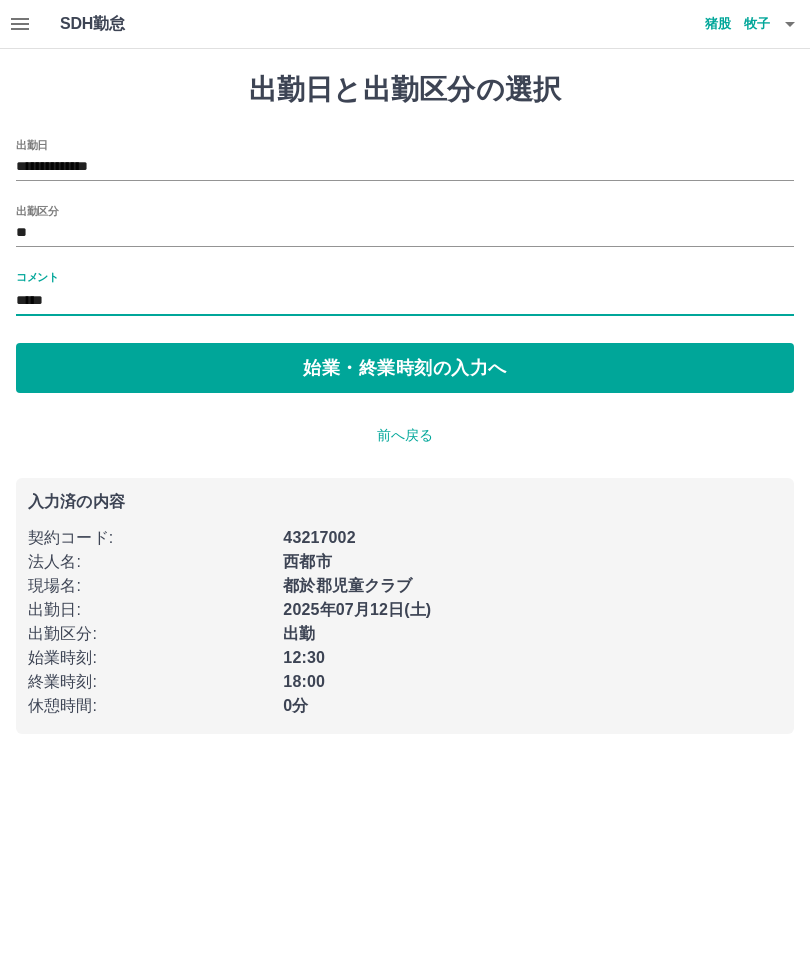 type on "*****" 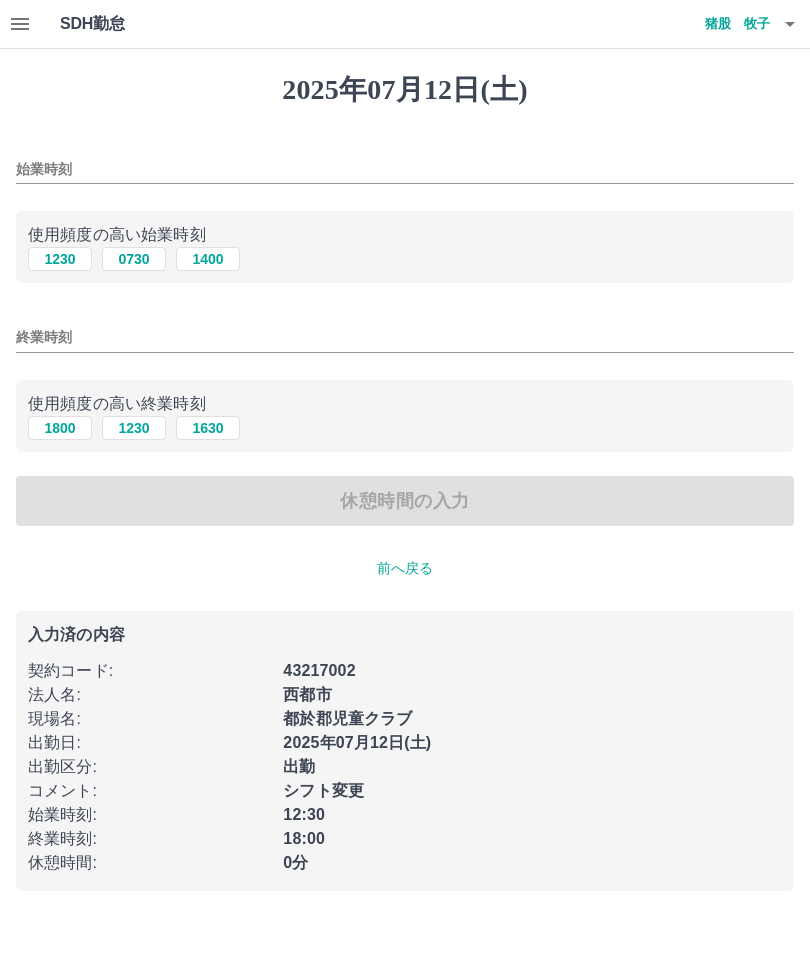type on "****" 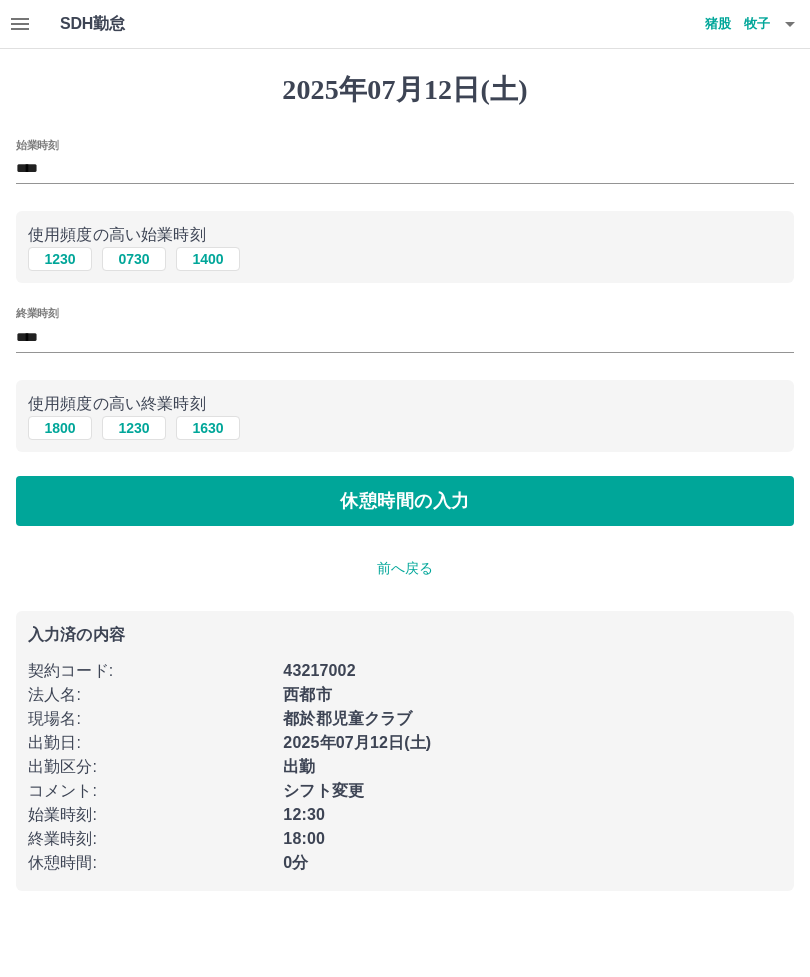click on "休憩時間の入力" at bounding box center (405, 501) 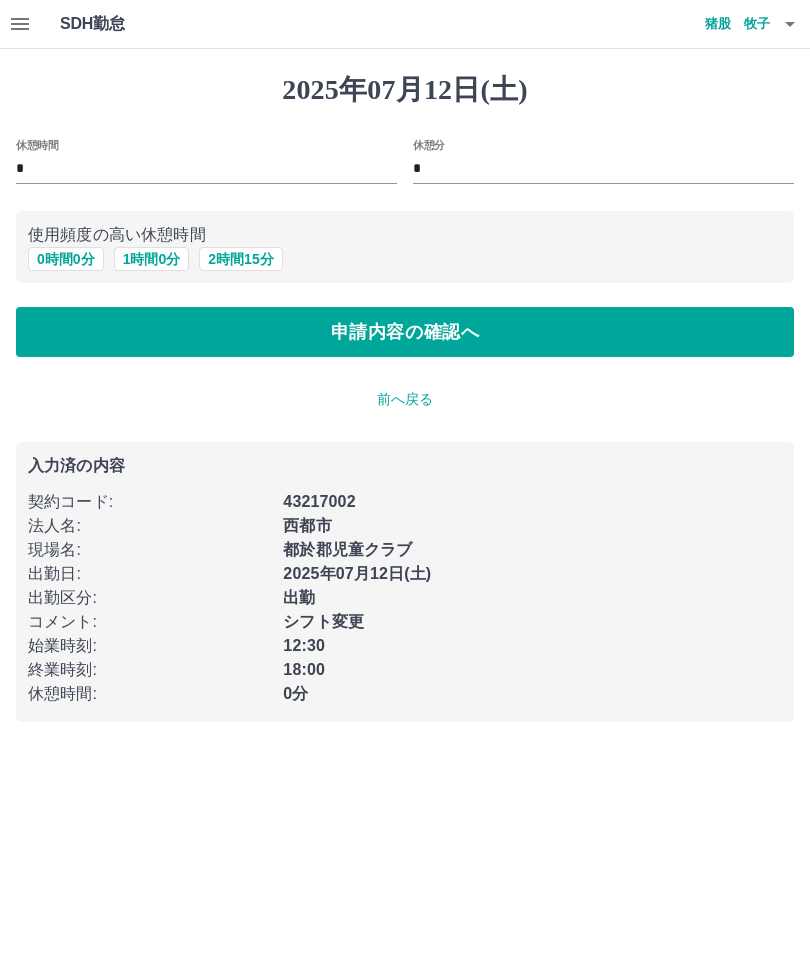 click on "申請内容の確認へ" at bounding box center (405, 332) 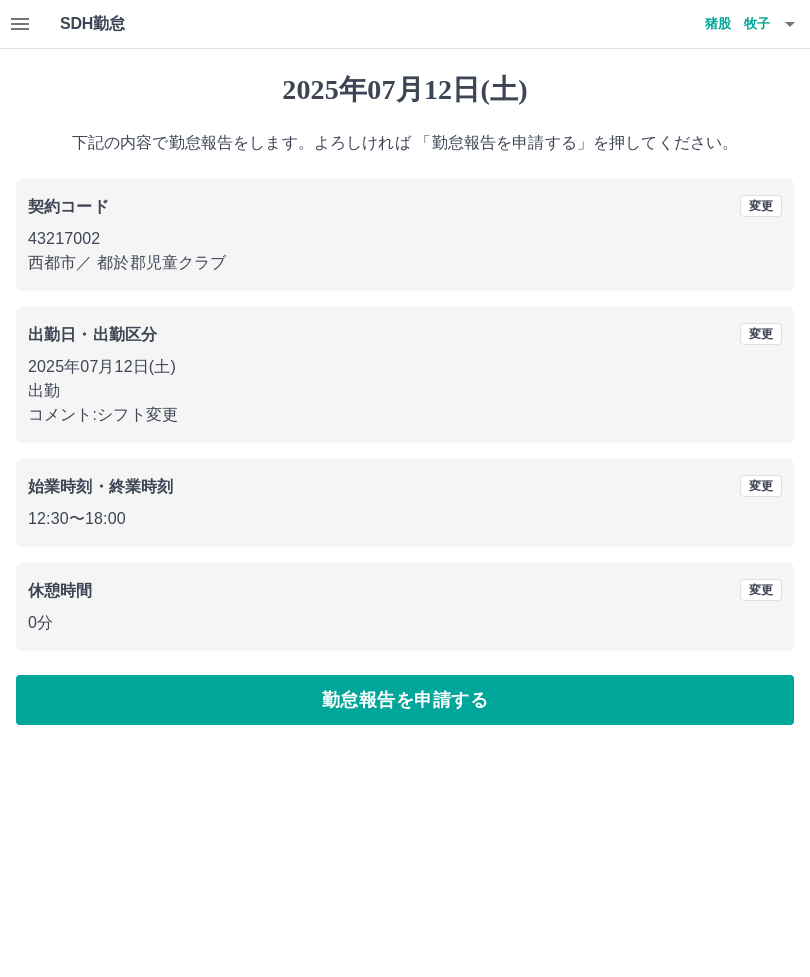 click on "勤怠報告を申請する" at bounding box center [405, 700] 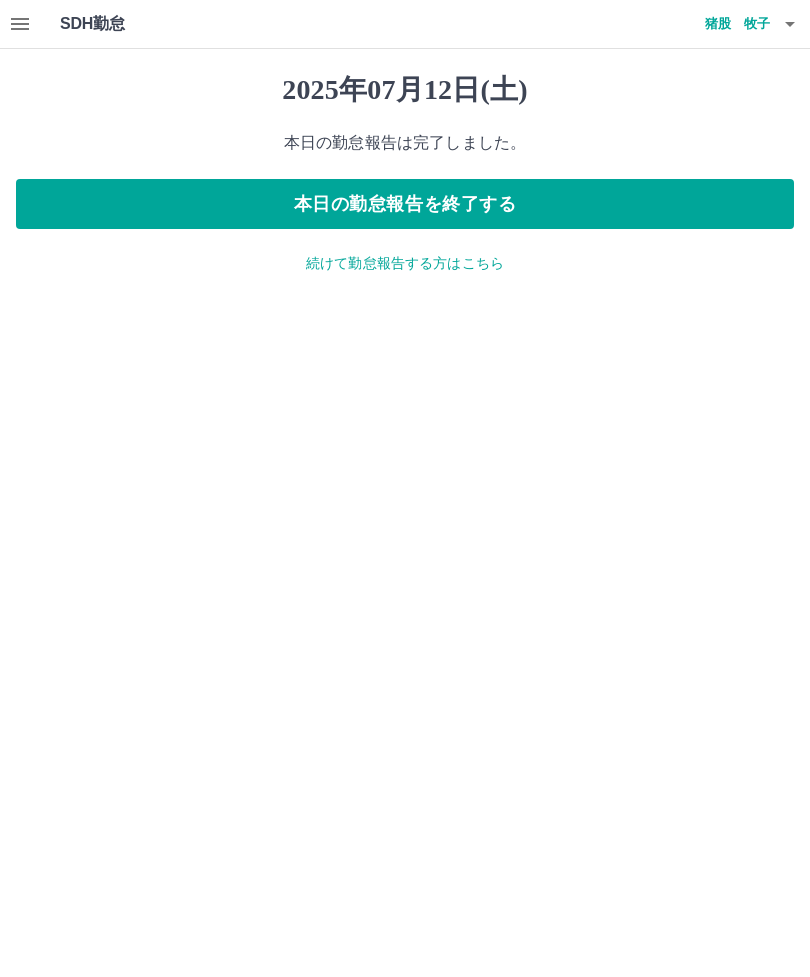 click on "続けて勤怠報告する方はこちら" at bounding box center [405, 263] 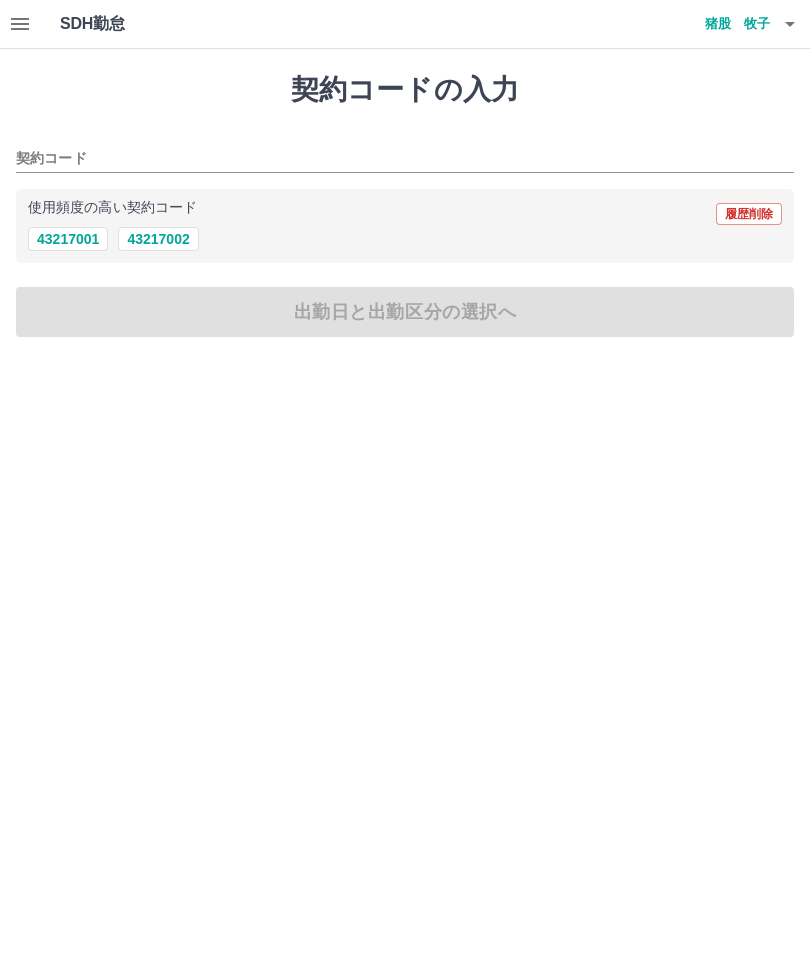 click on "43217002" at bounding box center (158, 239) 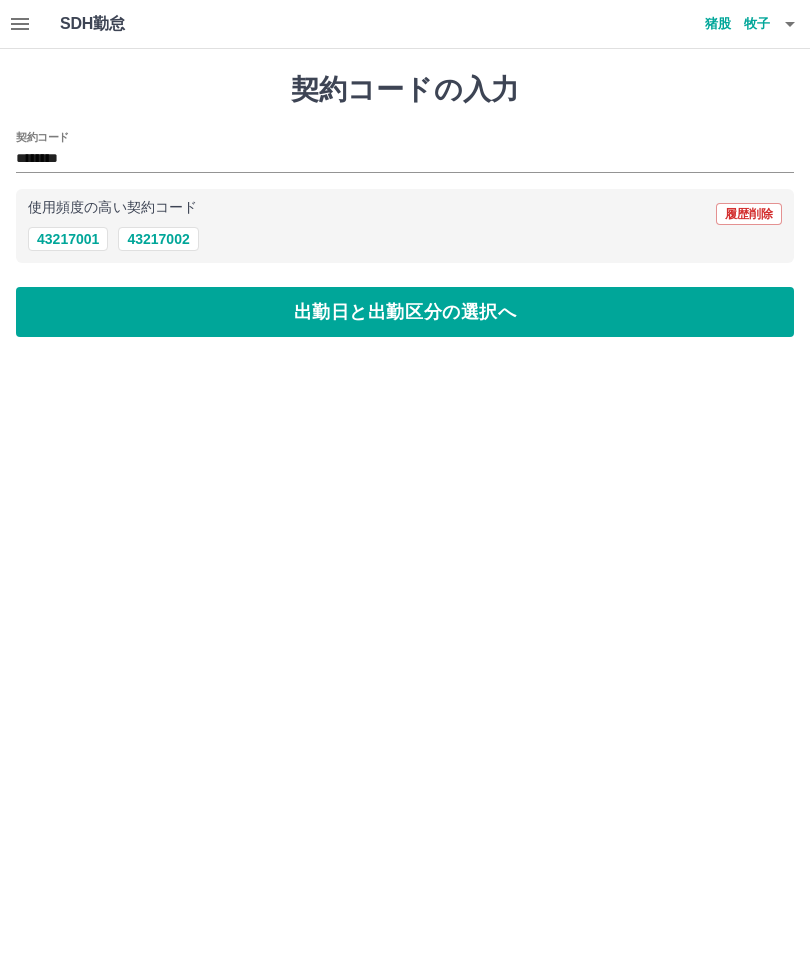 click on "出勤日と出勤区分の選択へ" at bounding box center (405, 312) 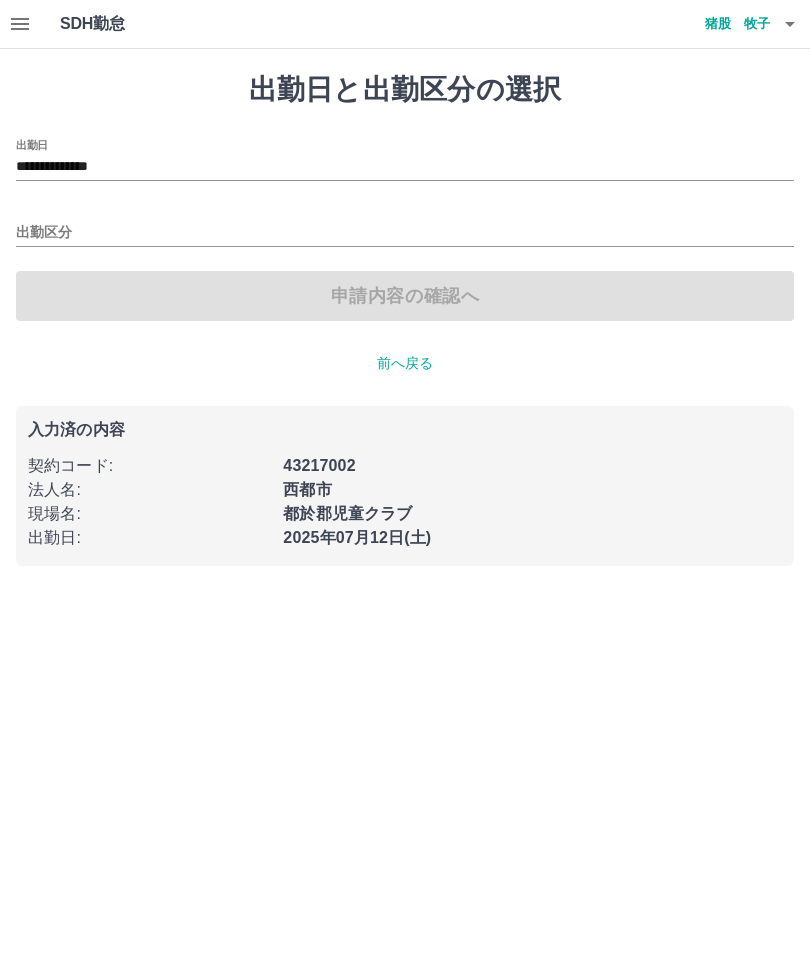 click on "**********" at bounding box center [405, 167] 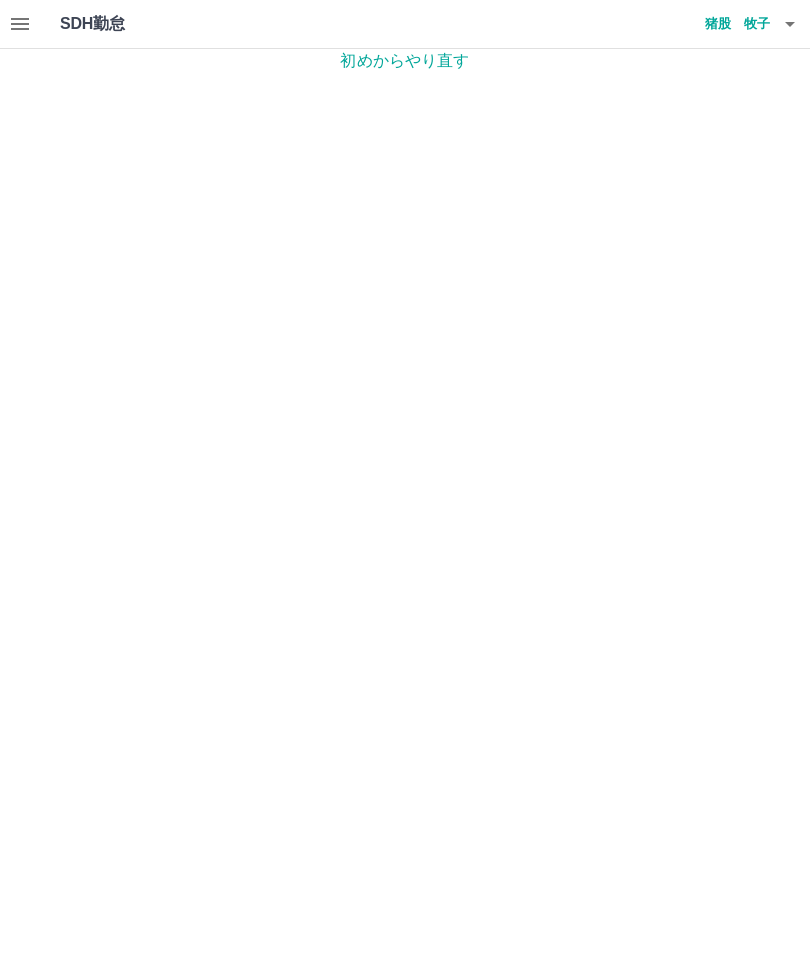 click on "SDH勤怠 猪股　牧子 初めからやり直す SDH勤怠" at bounding box center [405, 36] 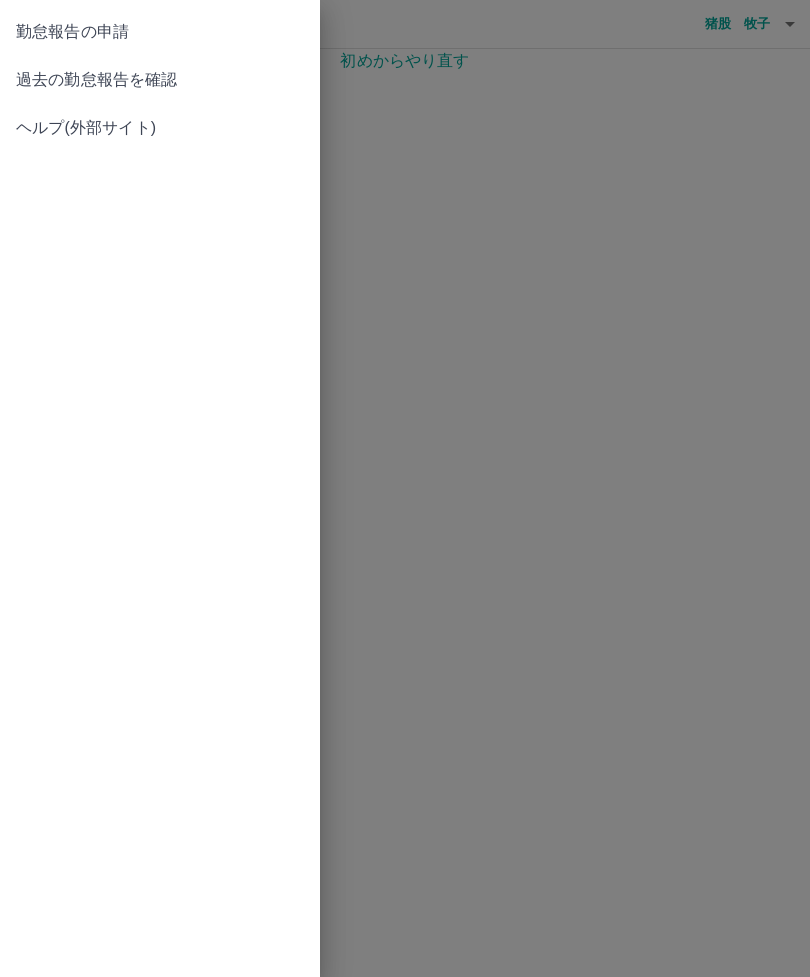 click on "過去の勤怠報告を確認" at bounding box center (160, 80) 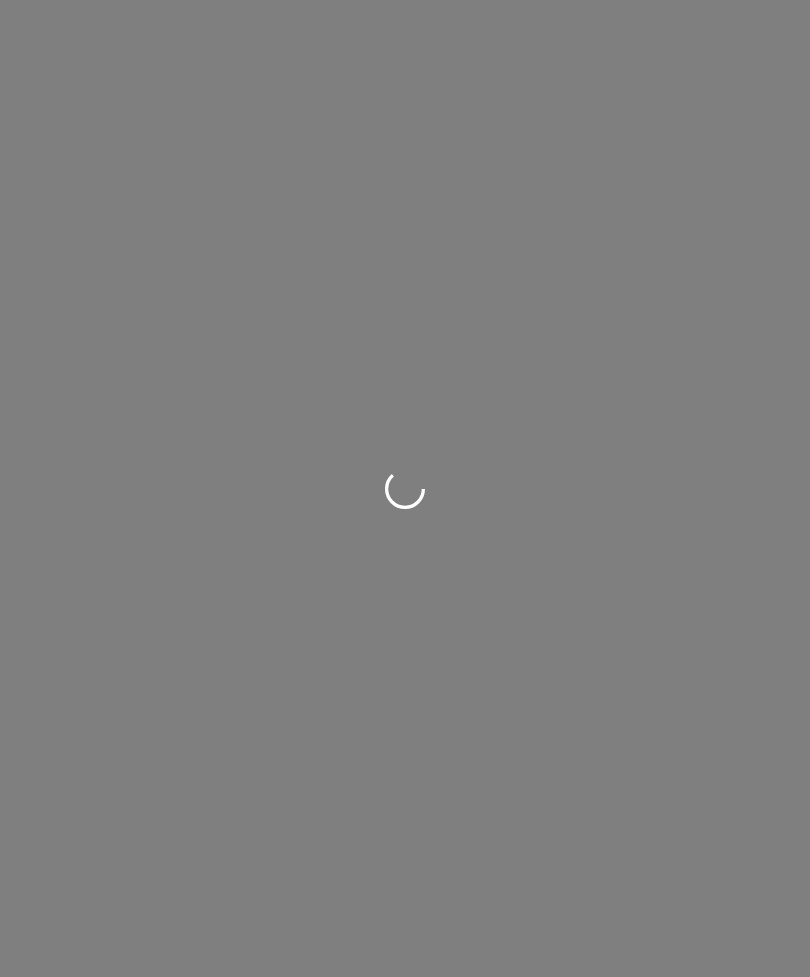 scroll, scrollTop: 0, scrollLeft: 0, axis: both 